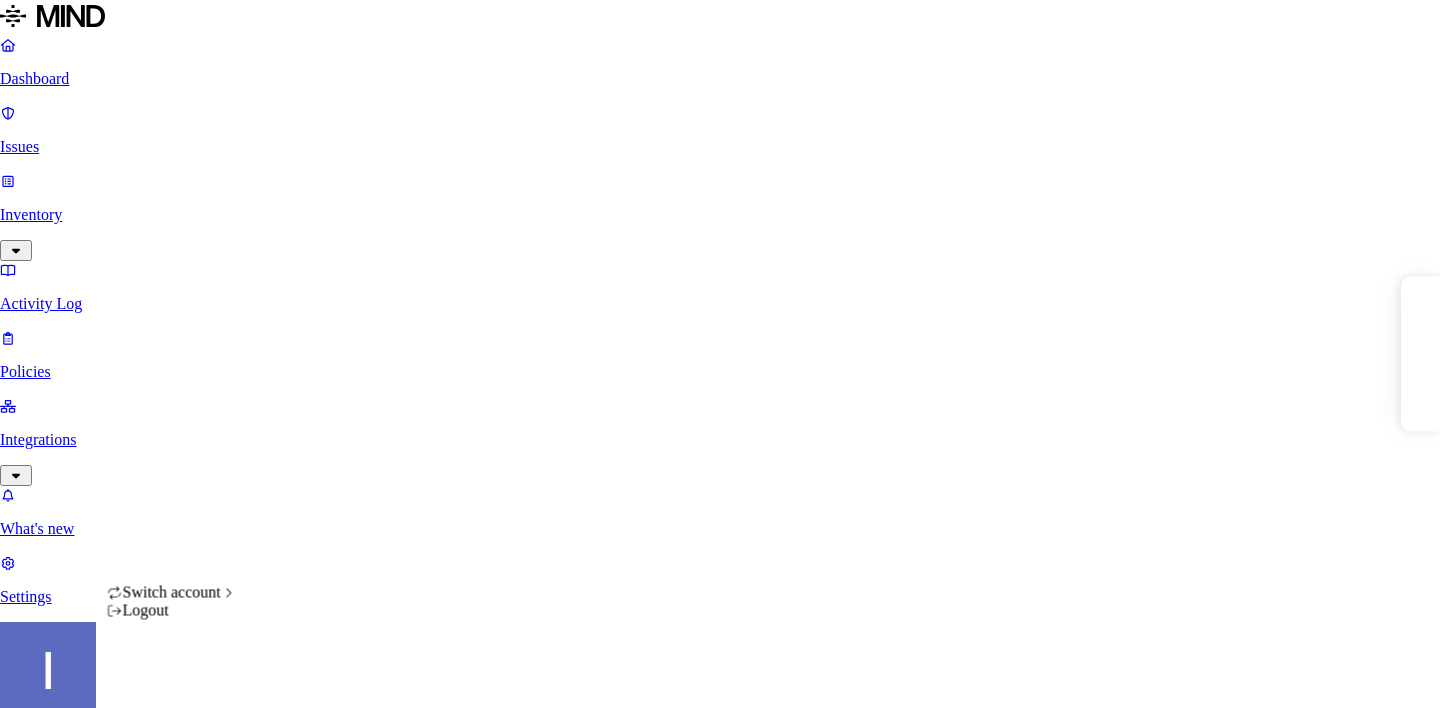 scroll, scrollTop: 0, scrollLeft: 0, axis: both 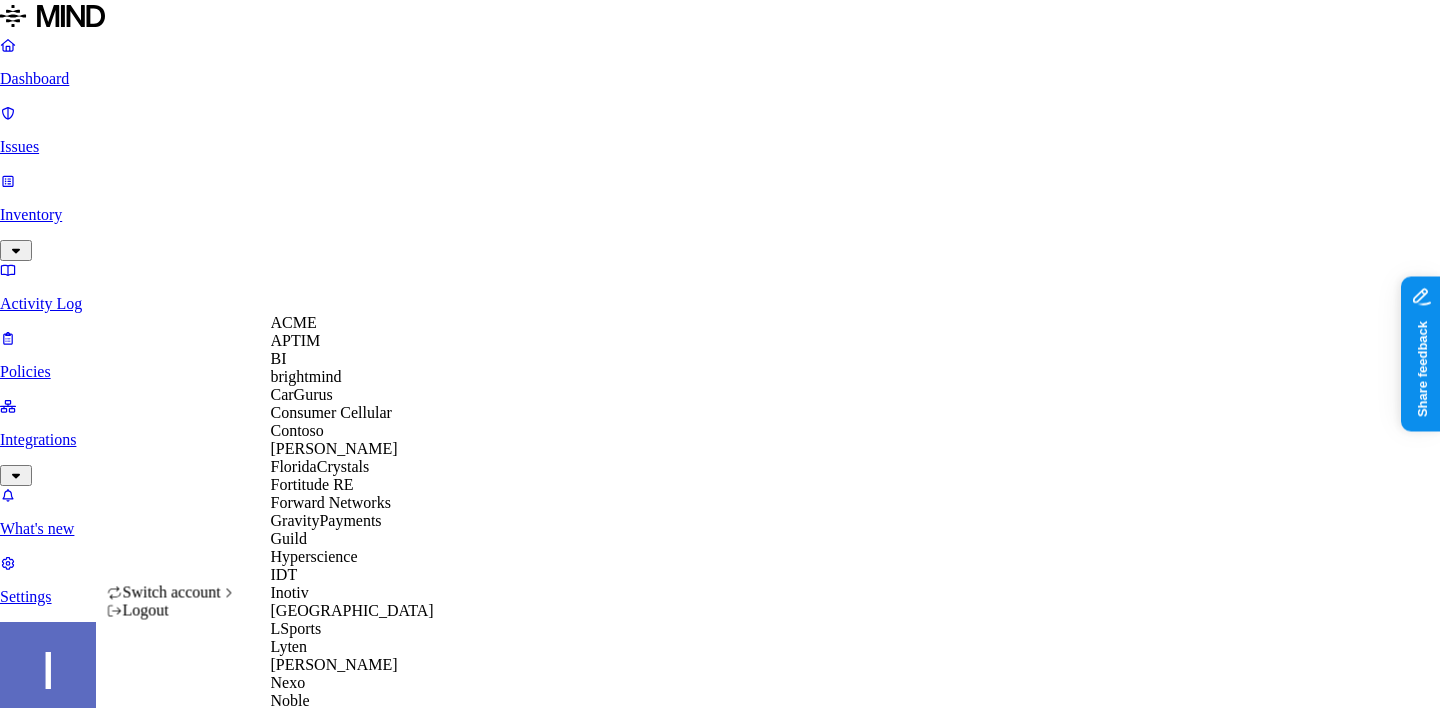 click on "Plaid" at bounding box center (287, 790) 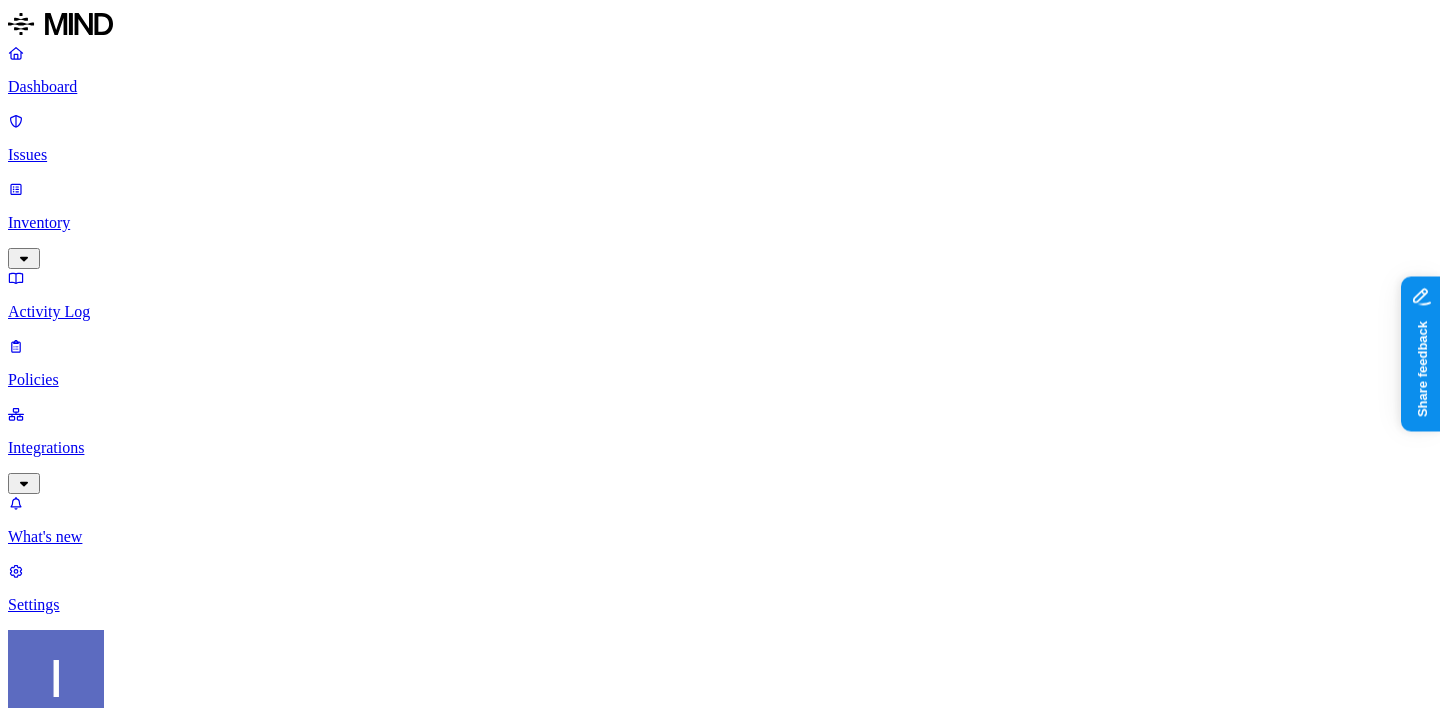 scroll, scrollTop: 809, scrollLeft: 0, axis: vertical 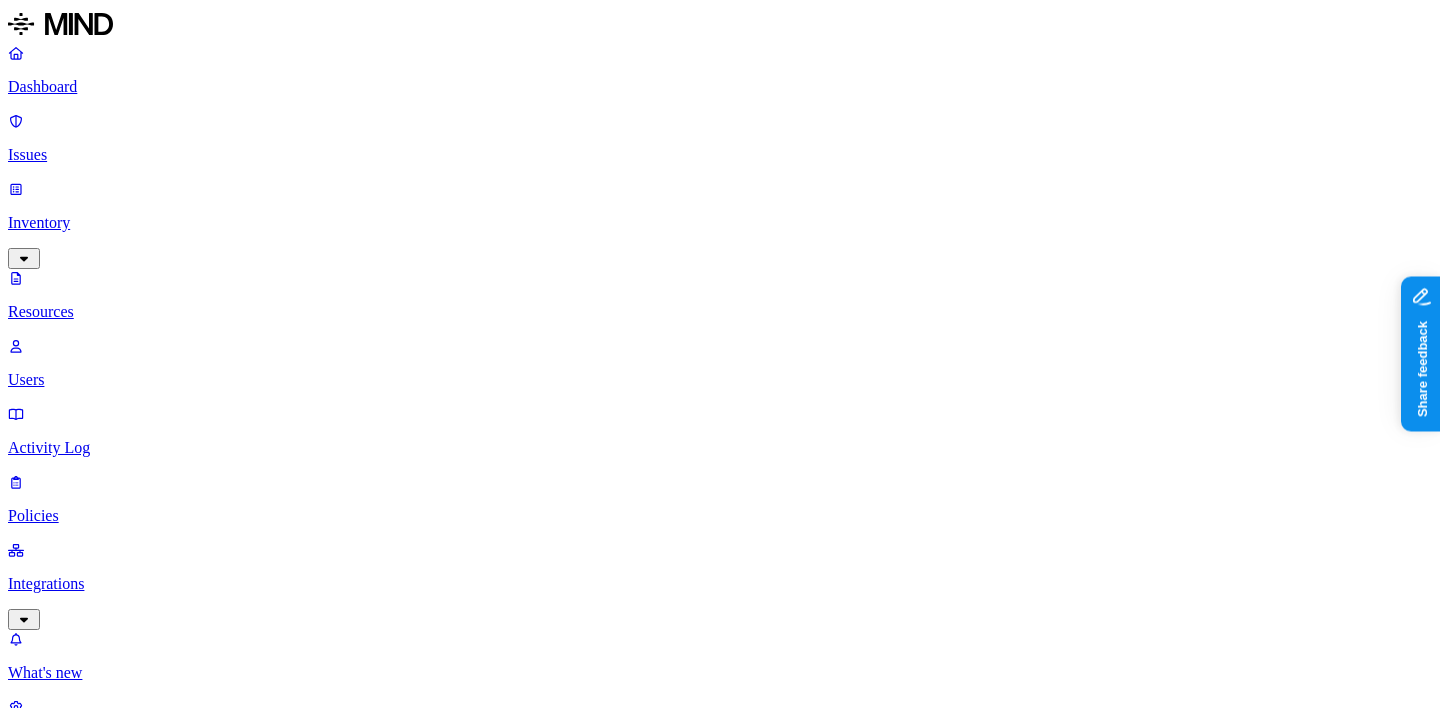 click on "Users" at bounding box center (720, 380) 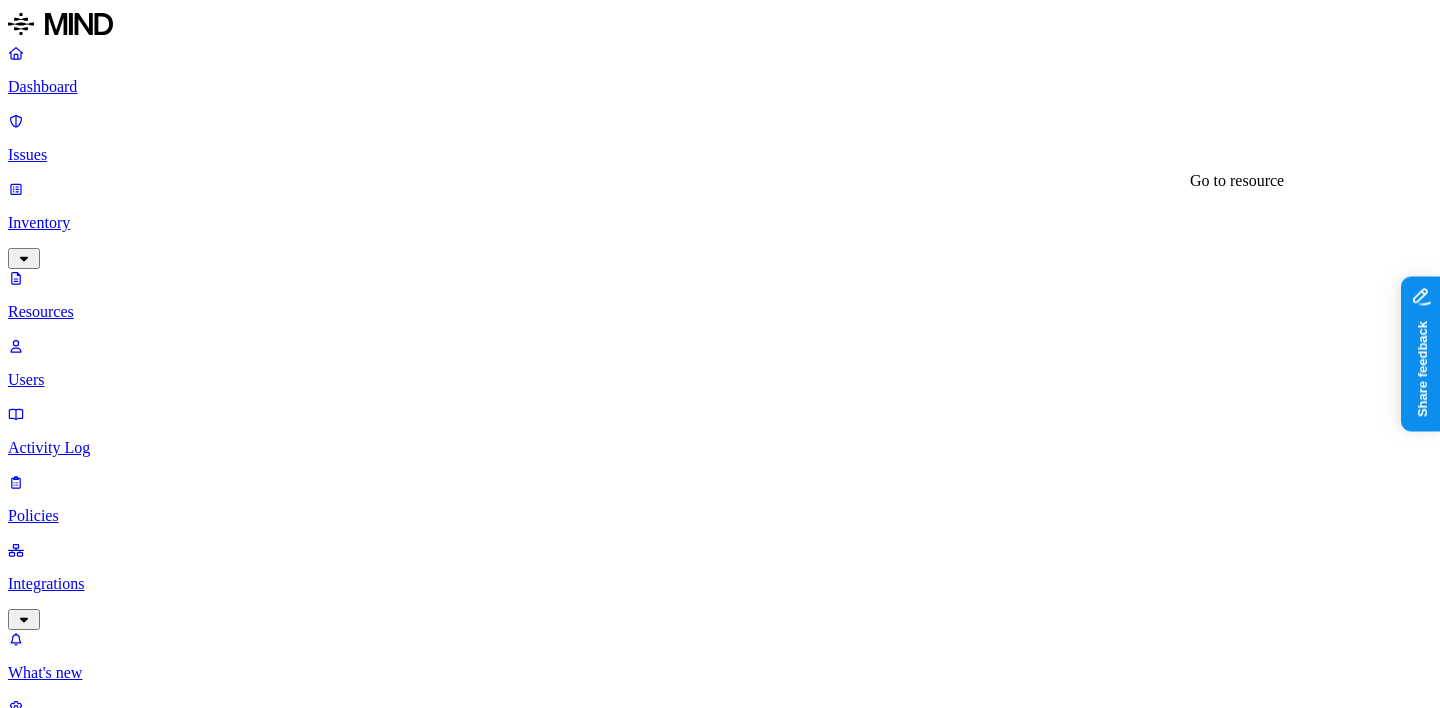 click at bounding box center [286, 1670] 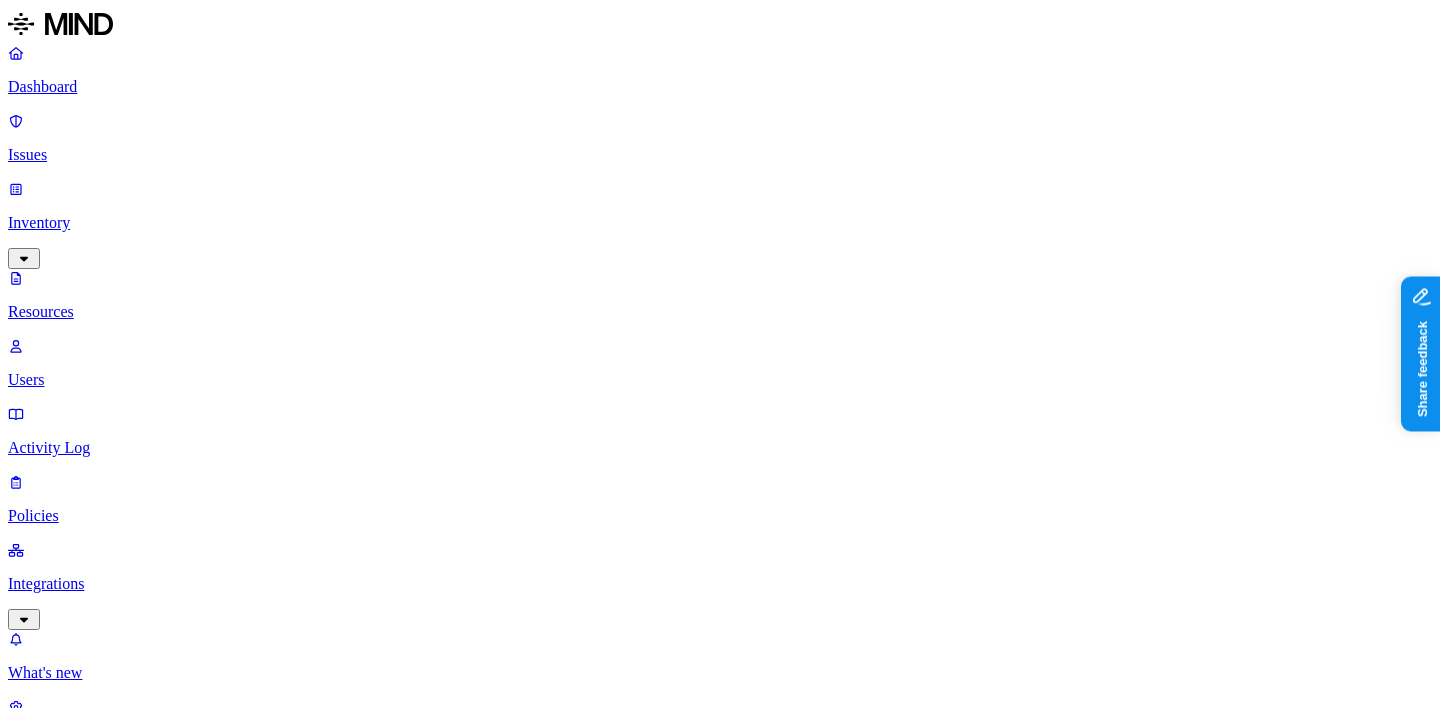 scroll, scrollTop: 0, scrollLeft: 0, axis: both 